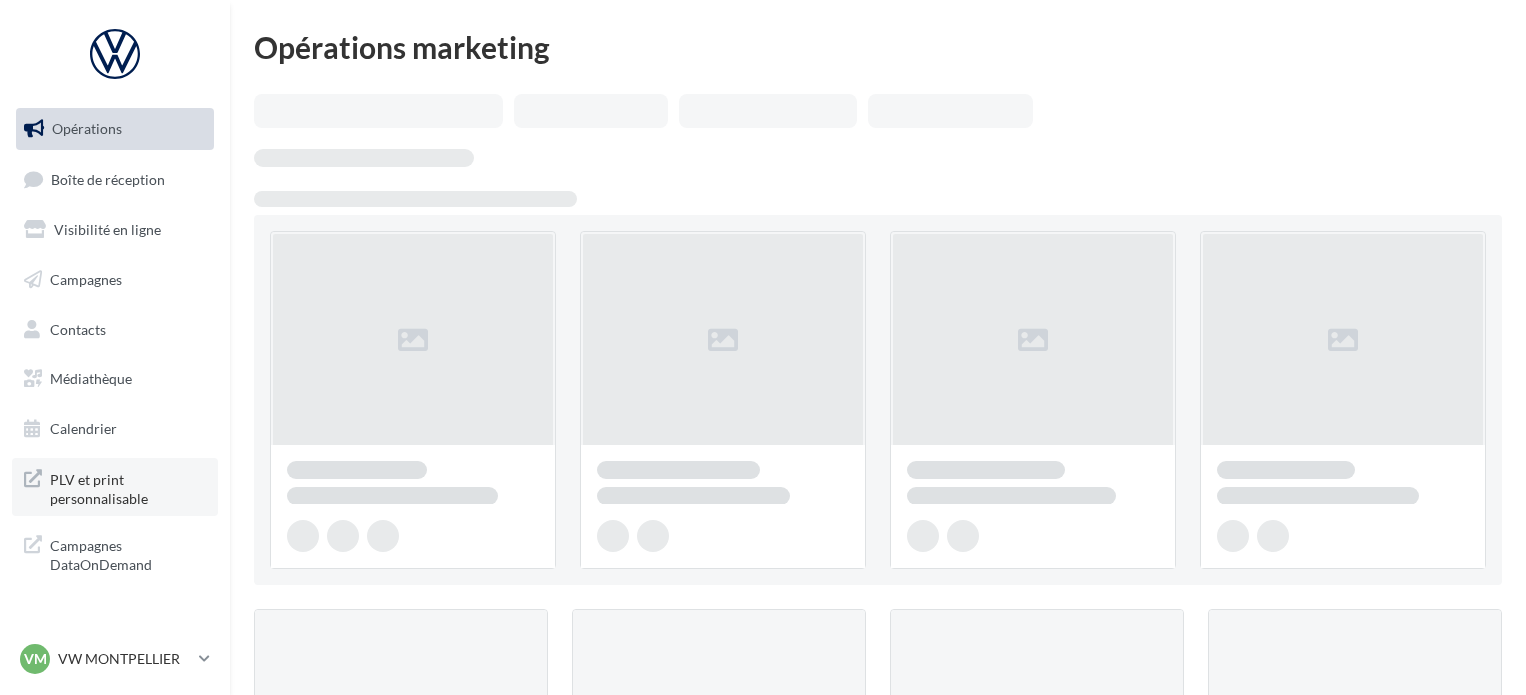 scroll, scrollTop: 0, scrollLeft: 0, axis: both 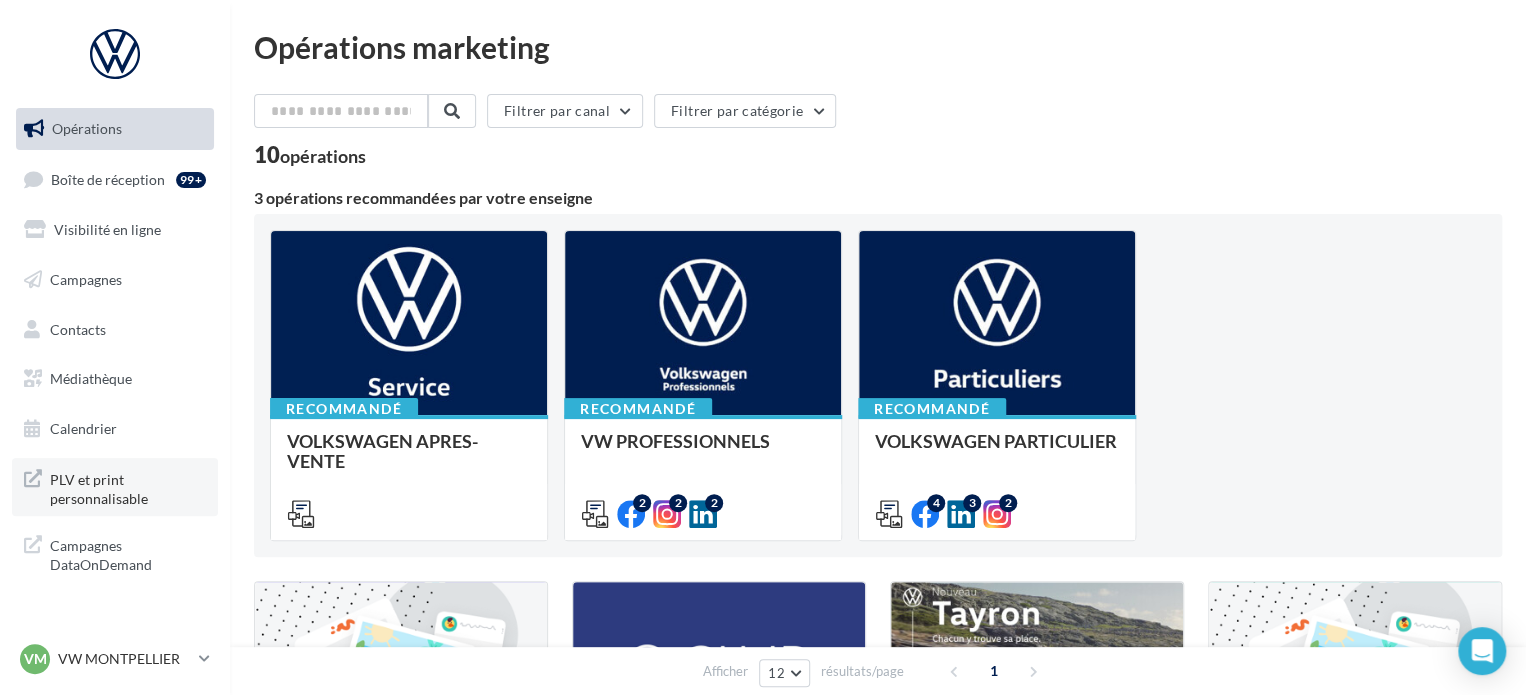 click on "PLV et print personnalisable" at bounding box center [128, 487] 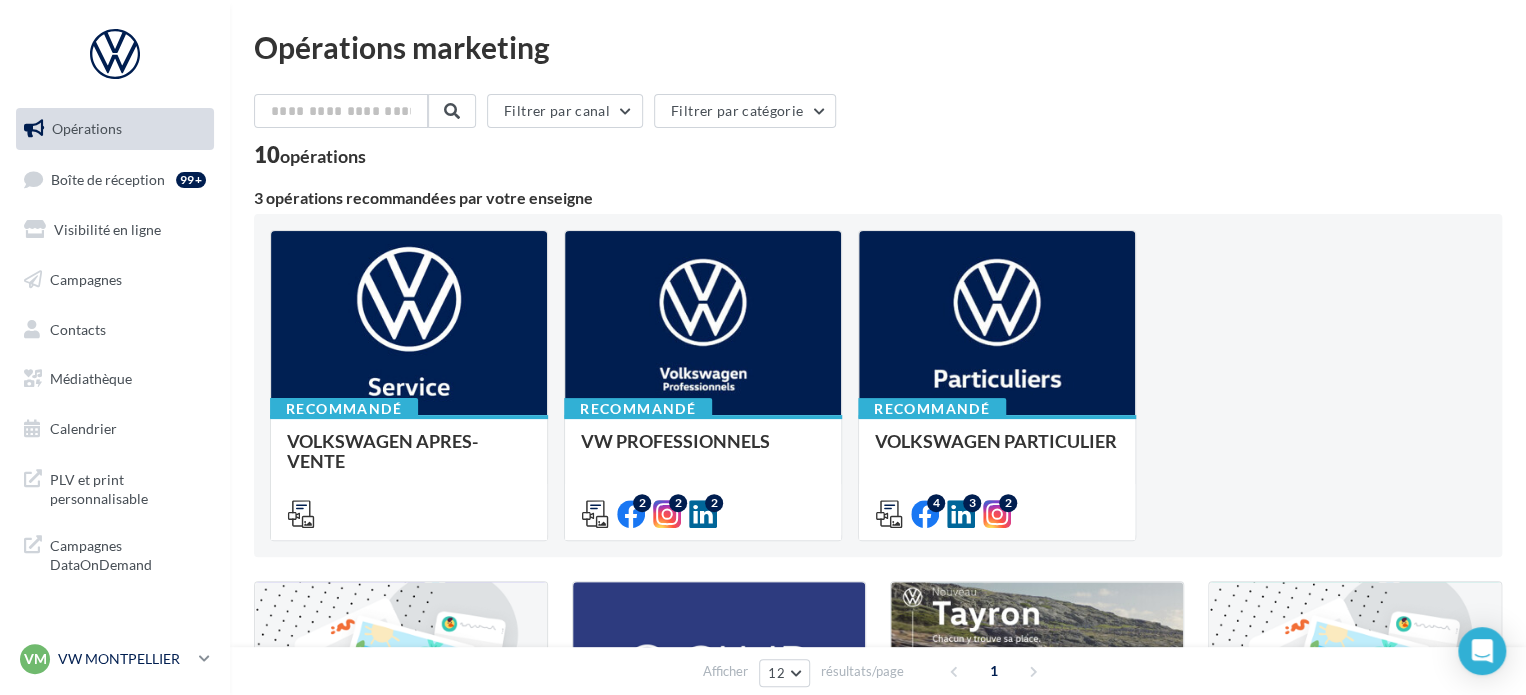 click on "VW MONTPELLIER" at bounding box center [124, 659] 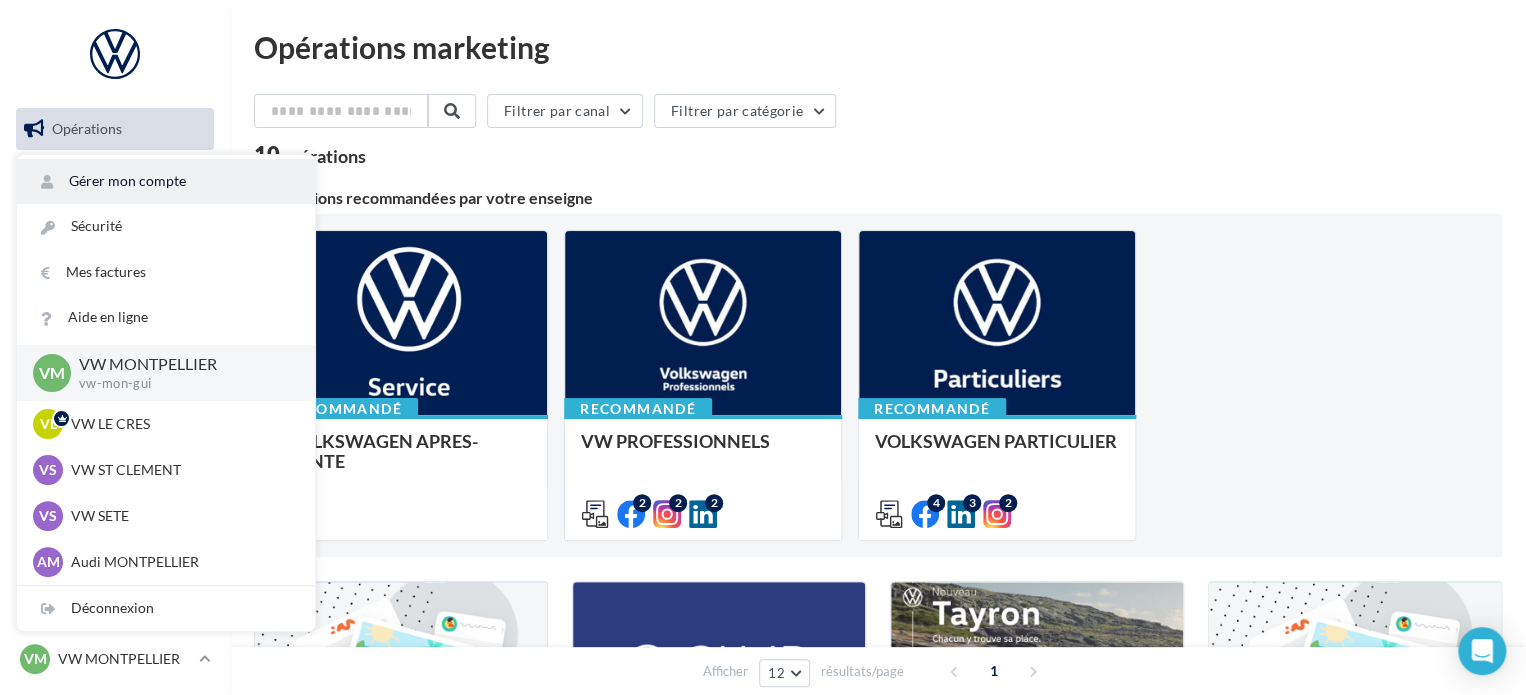 click on "Gérer mon compte" at bounding box center (166, 181) 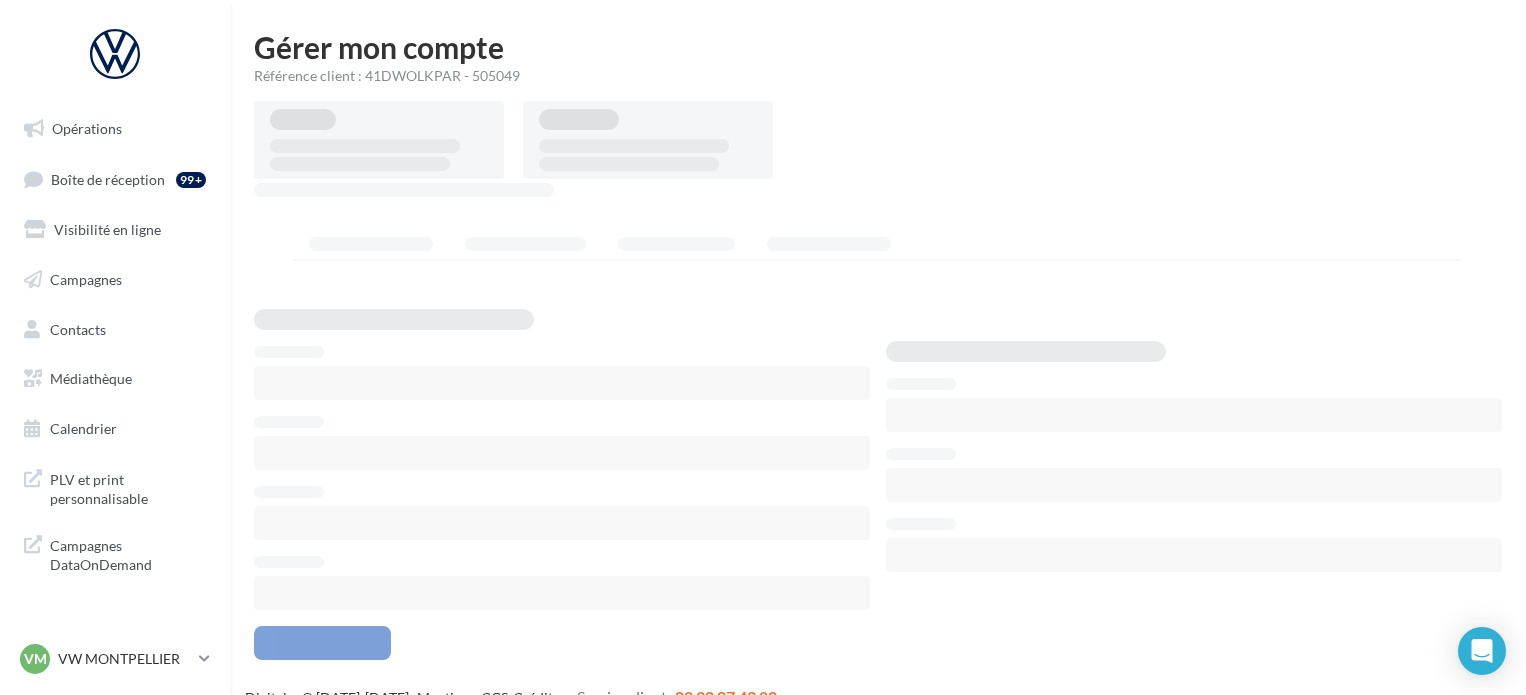 scroll, scrollTop: 0, scrollLeft: 0, axis: both 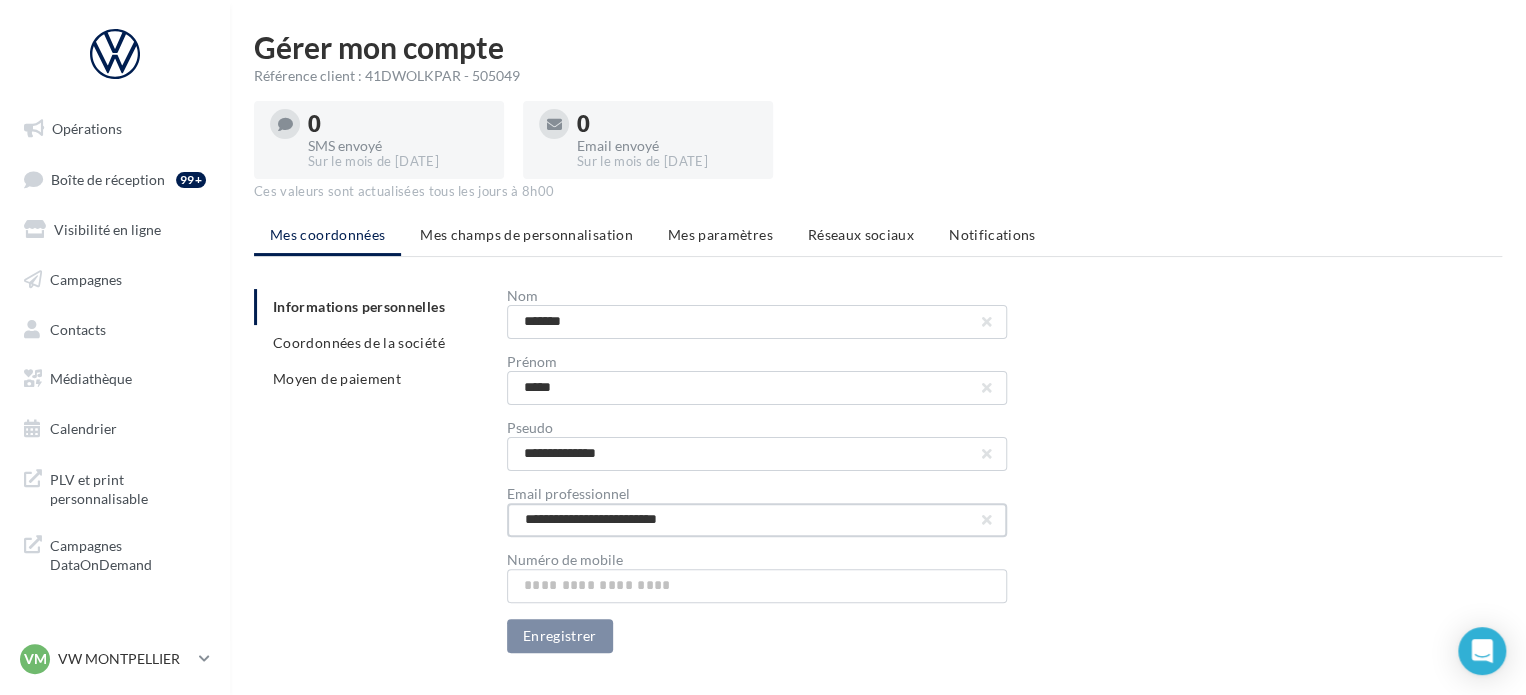 drag, startPoint x: 697, startPoint y: 521, endPoint x: 452, endPoint y: 519, distance: 245.00816 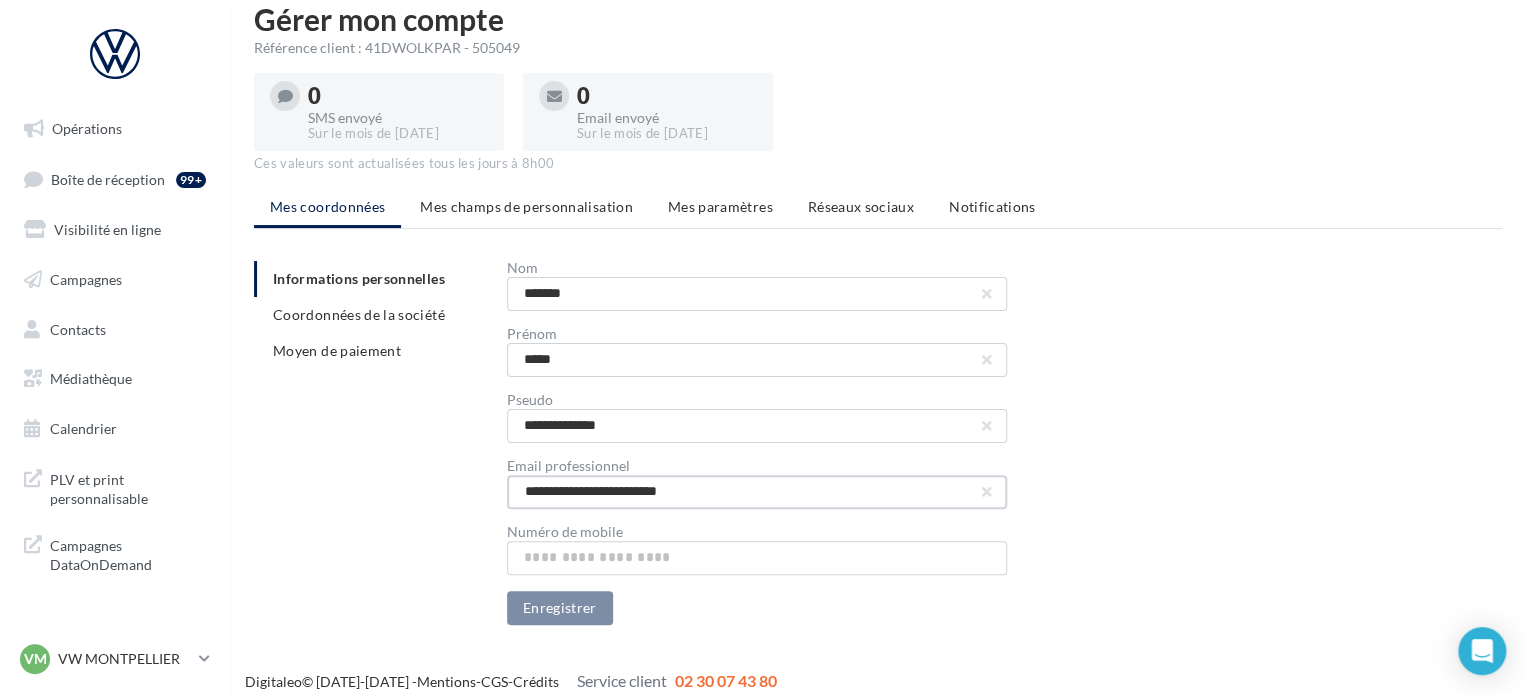 scroll, scrollTop: 43, scrollLeft: 0, axis: vertical 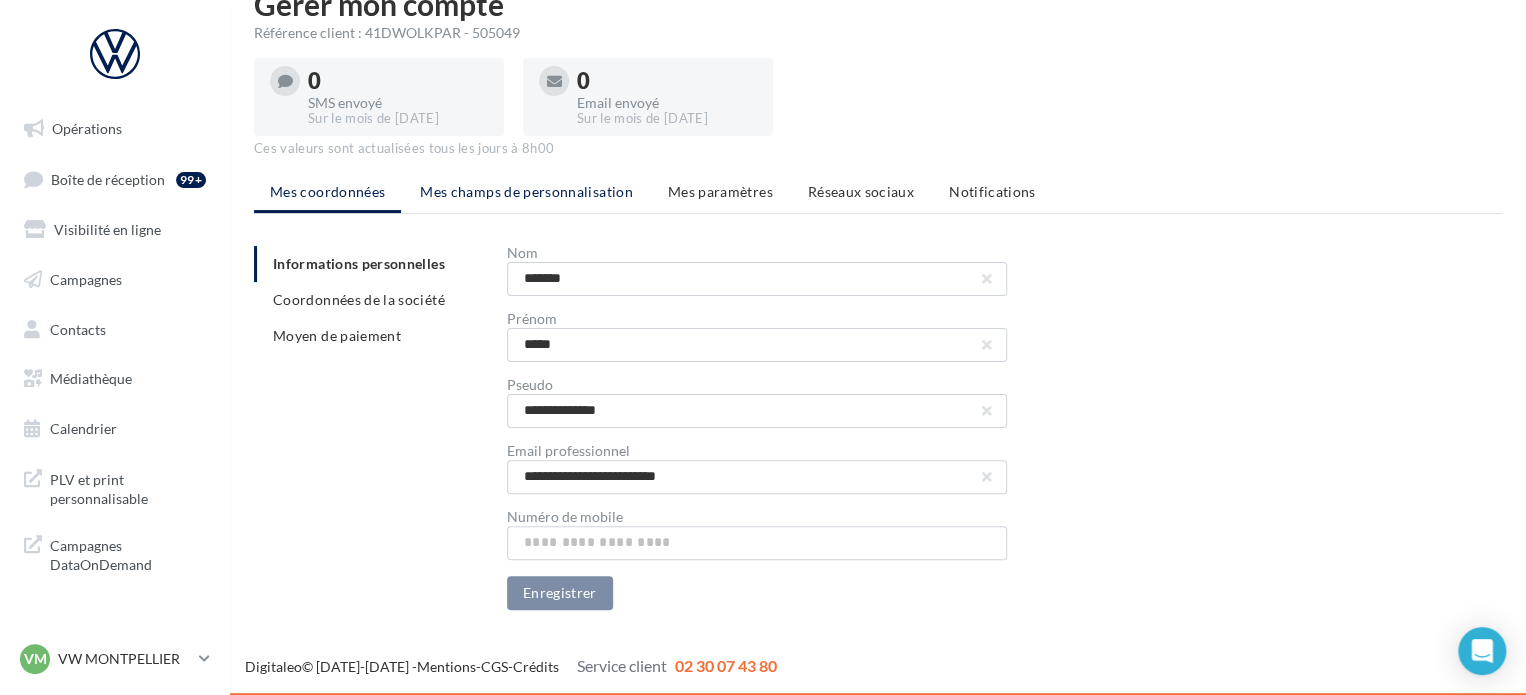 click on "Mes champs de personnalisation" at bounding box center [526, 191] 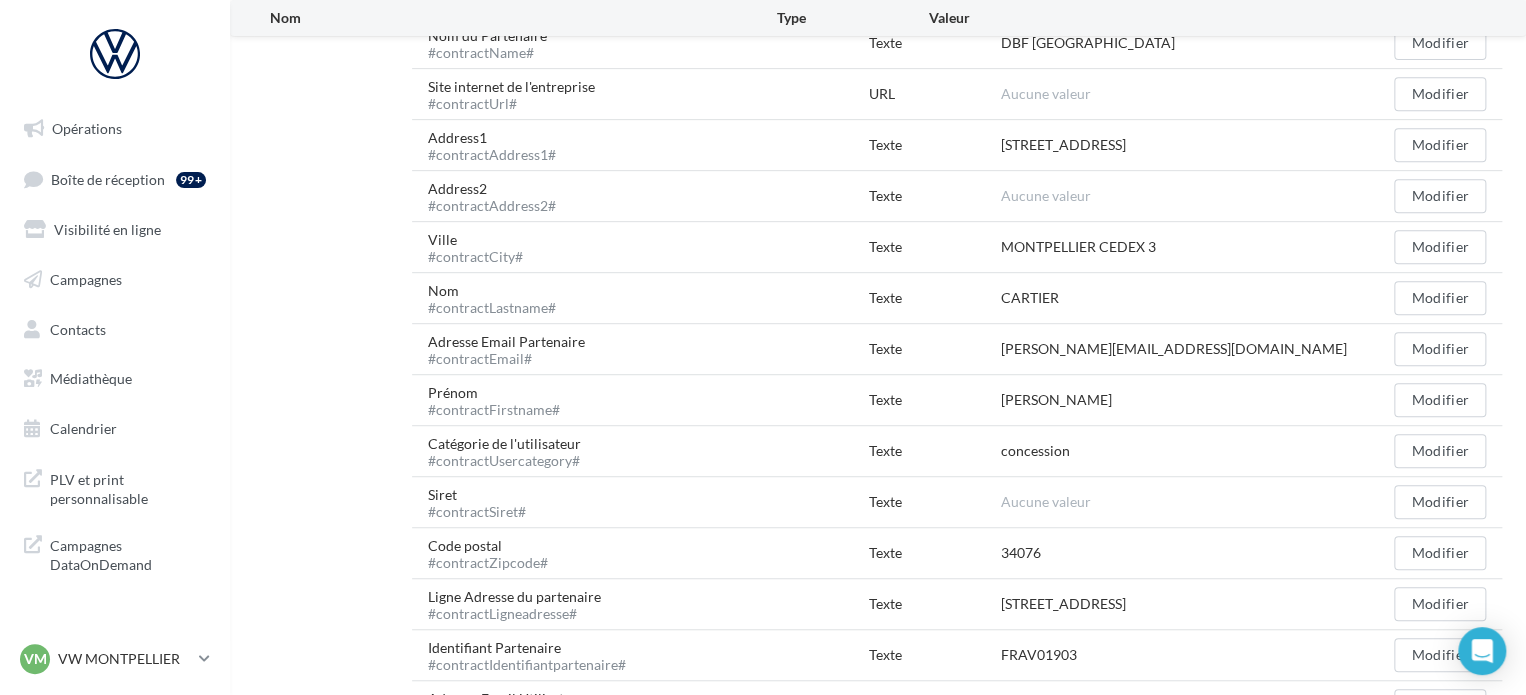 scroll, scrollTop: 443, scrollLeft: 0, axis: vertical 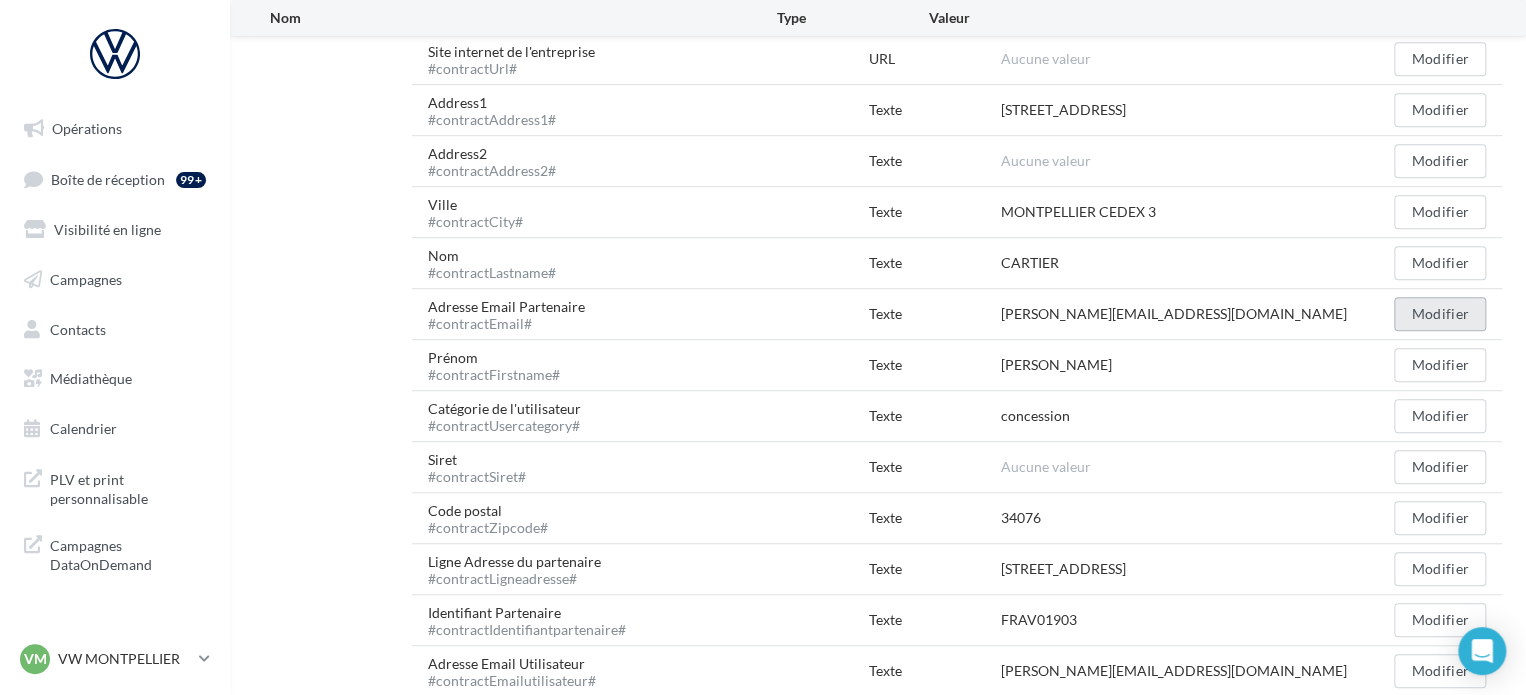 click on "Modifier" at bounding box center (1440, 314) 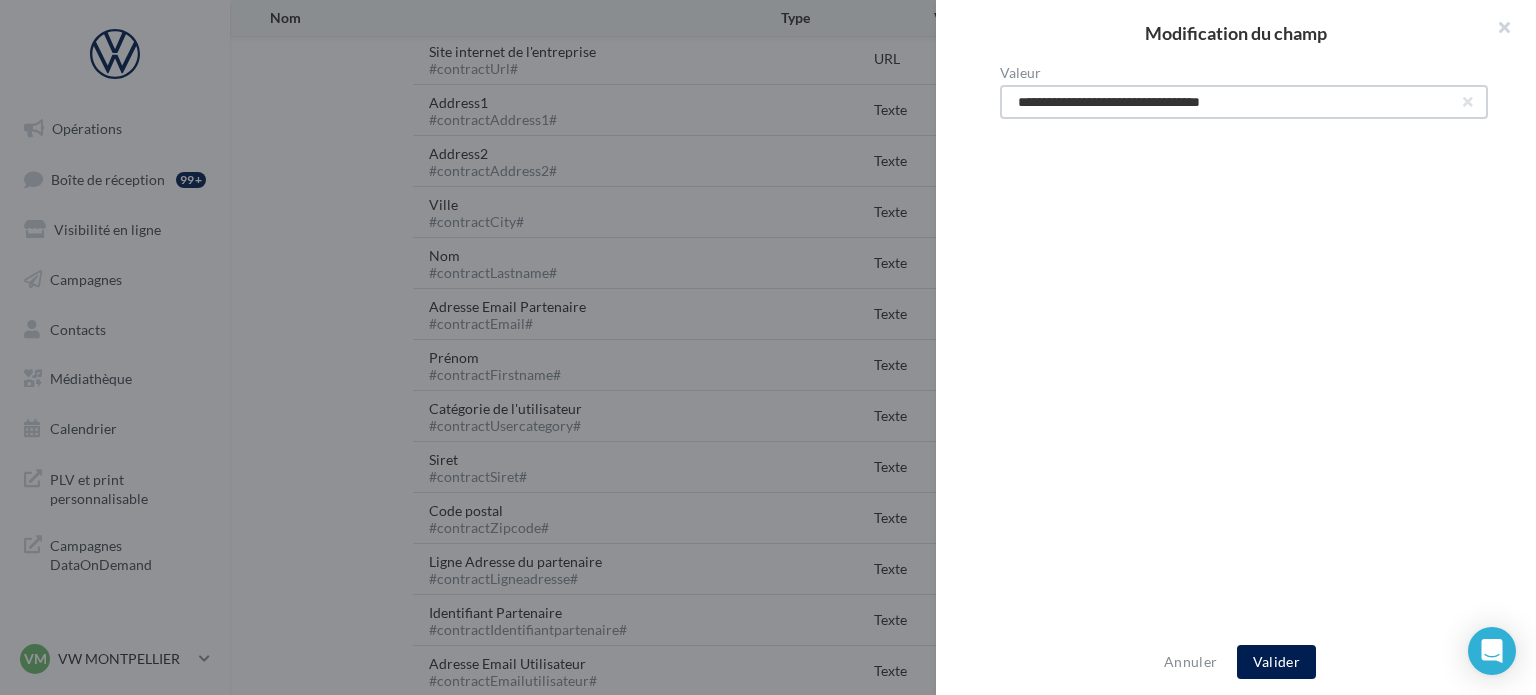 click on "**********" at bounding box center [1244, 102] 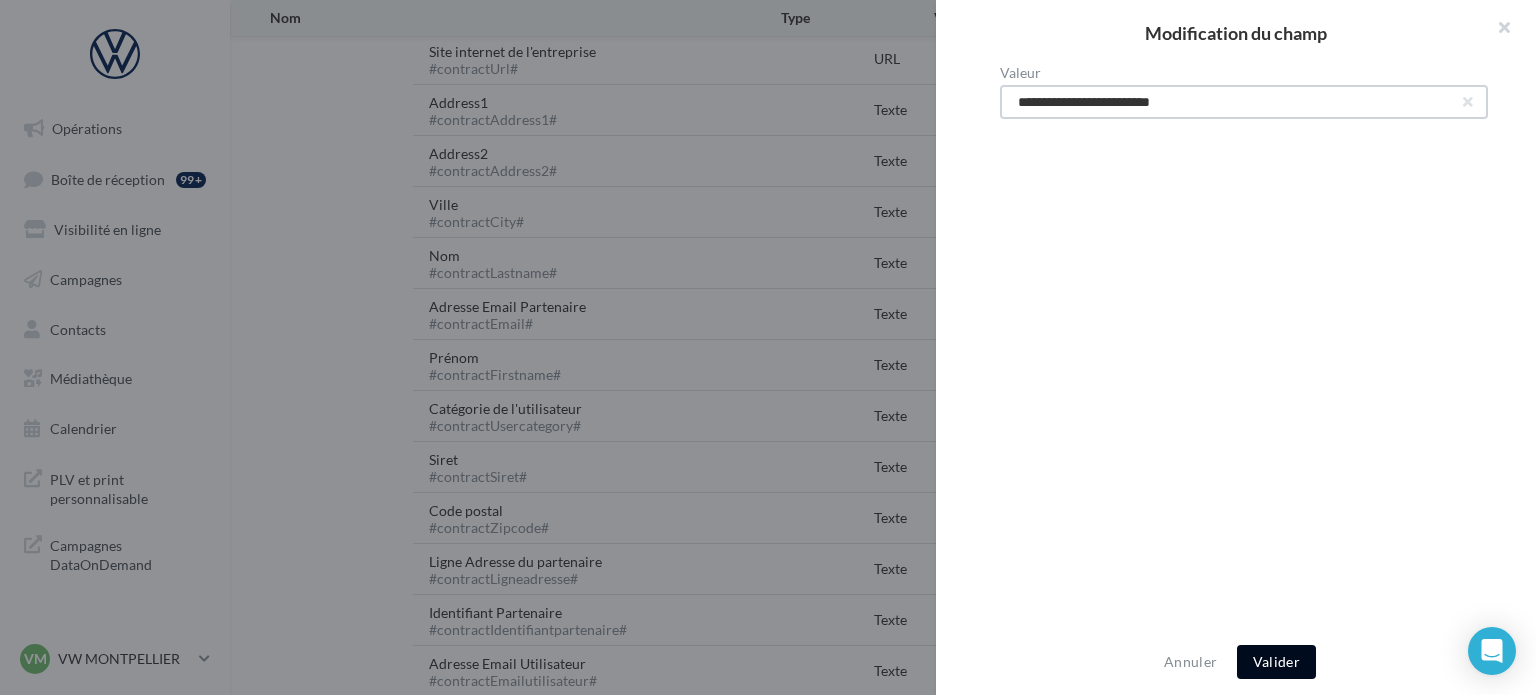 type on "**********" 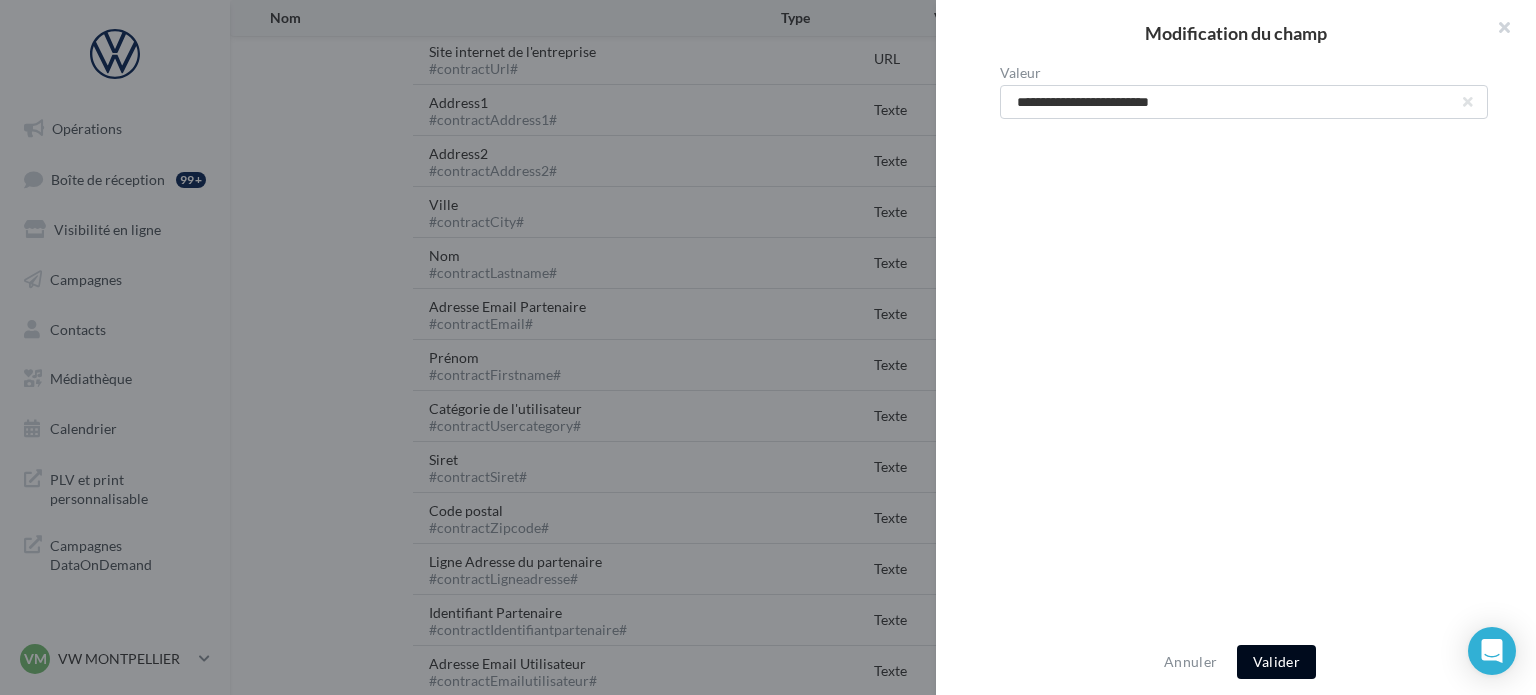 click on "Valider" at bounding box center [1276, 662] 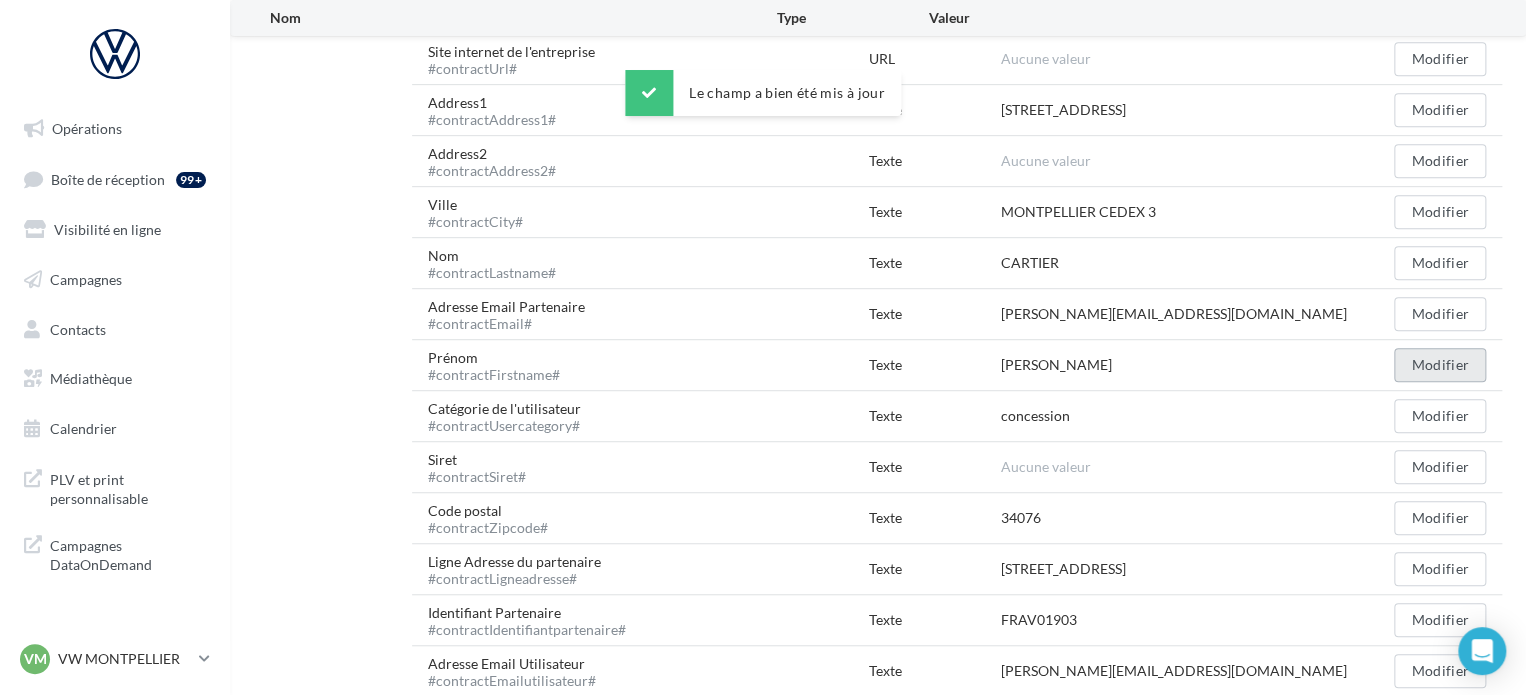 click on "Modifier" at bounding box center (1440, 365) 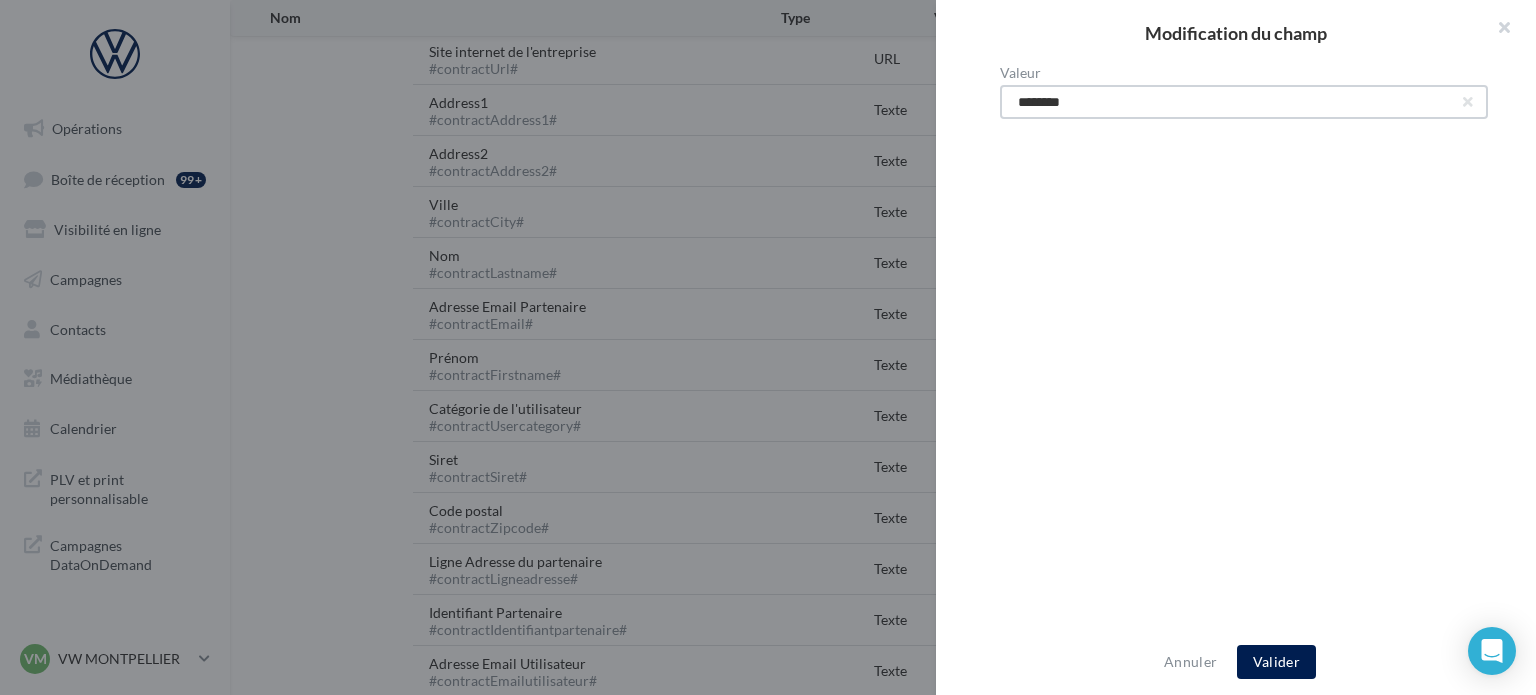 drag, startPoint x: 1067, startPoint y: 91, endPoint x: 956, endPoint y: 94, distance: 111.040535 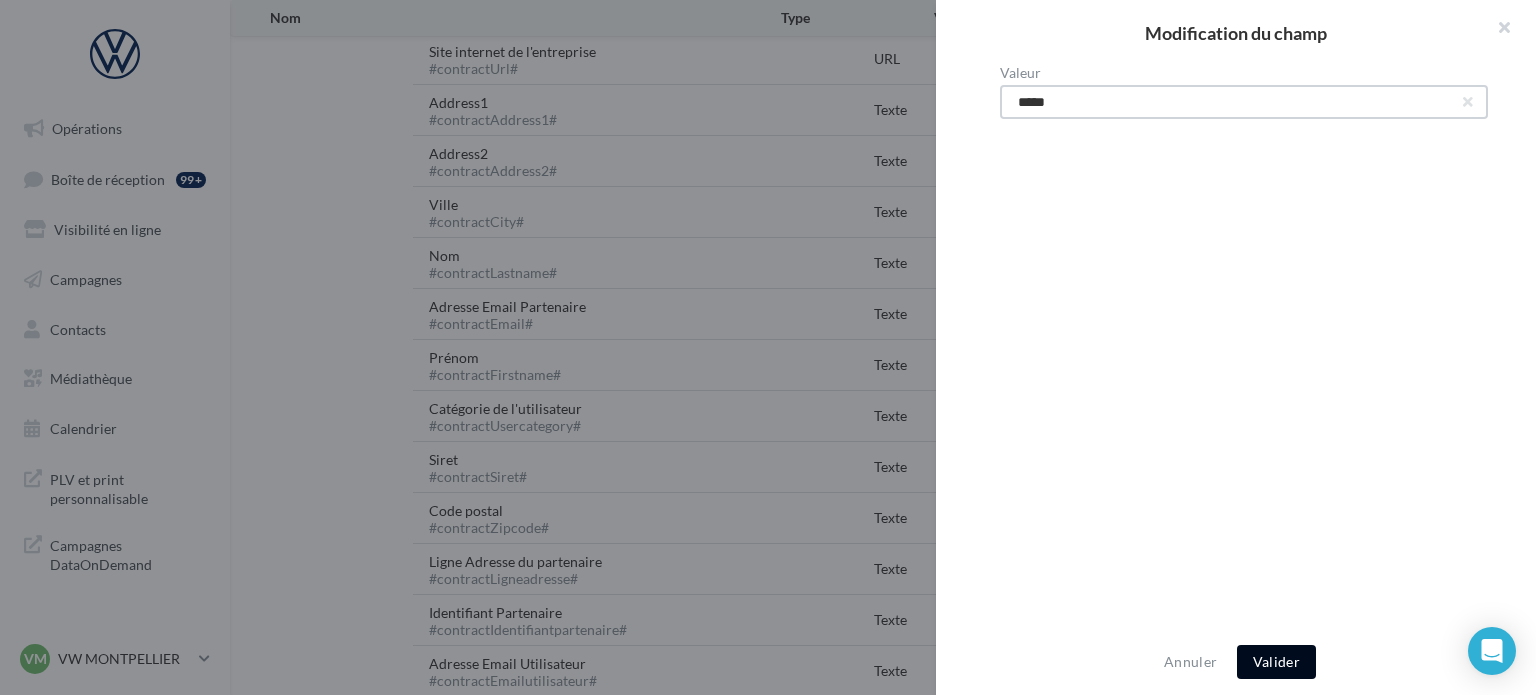 type on "*****" 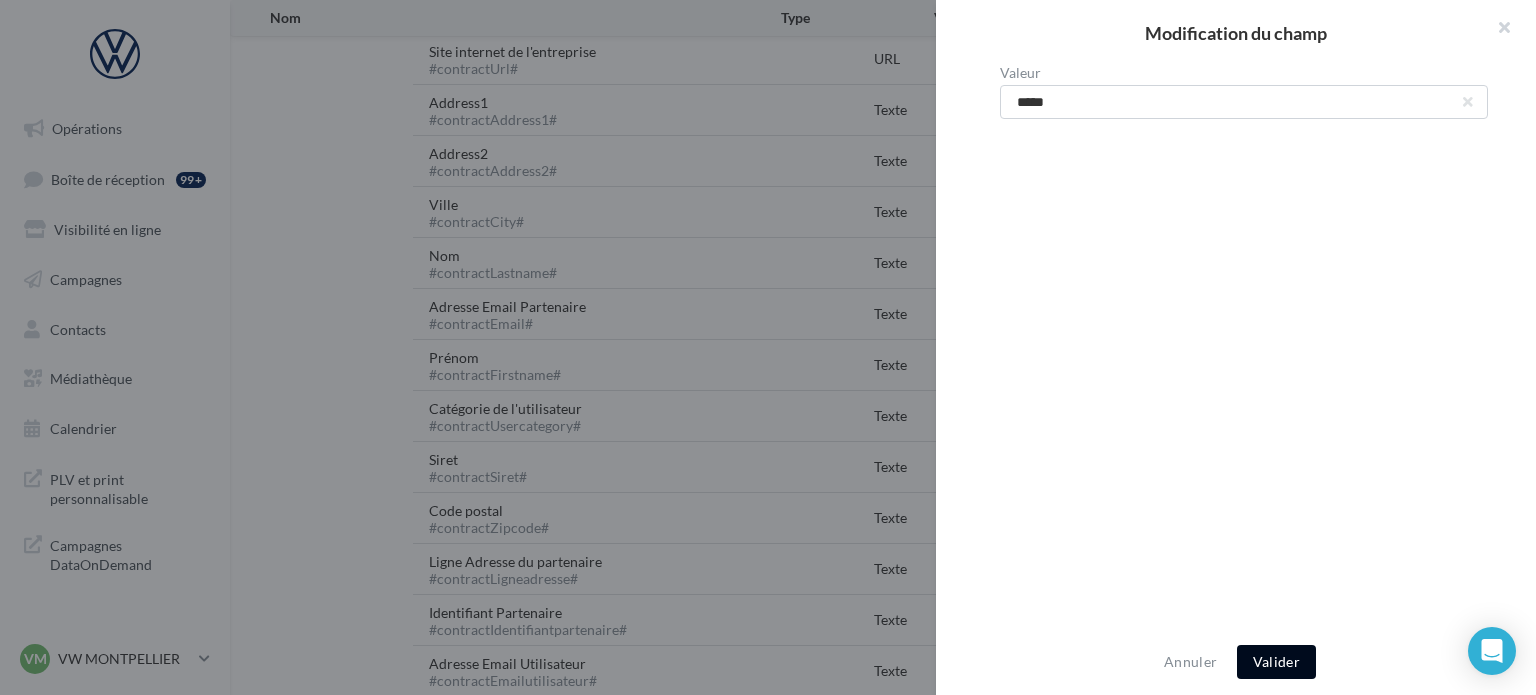 click on "Valider" at bounding box center (1276, 662) 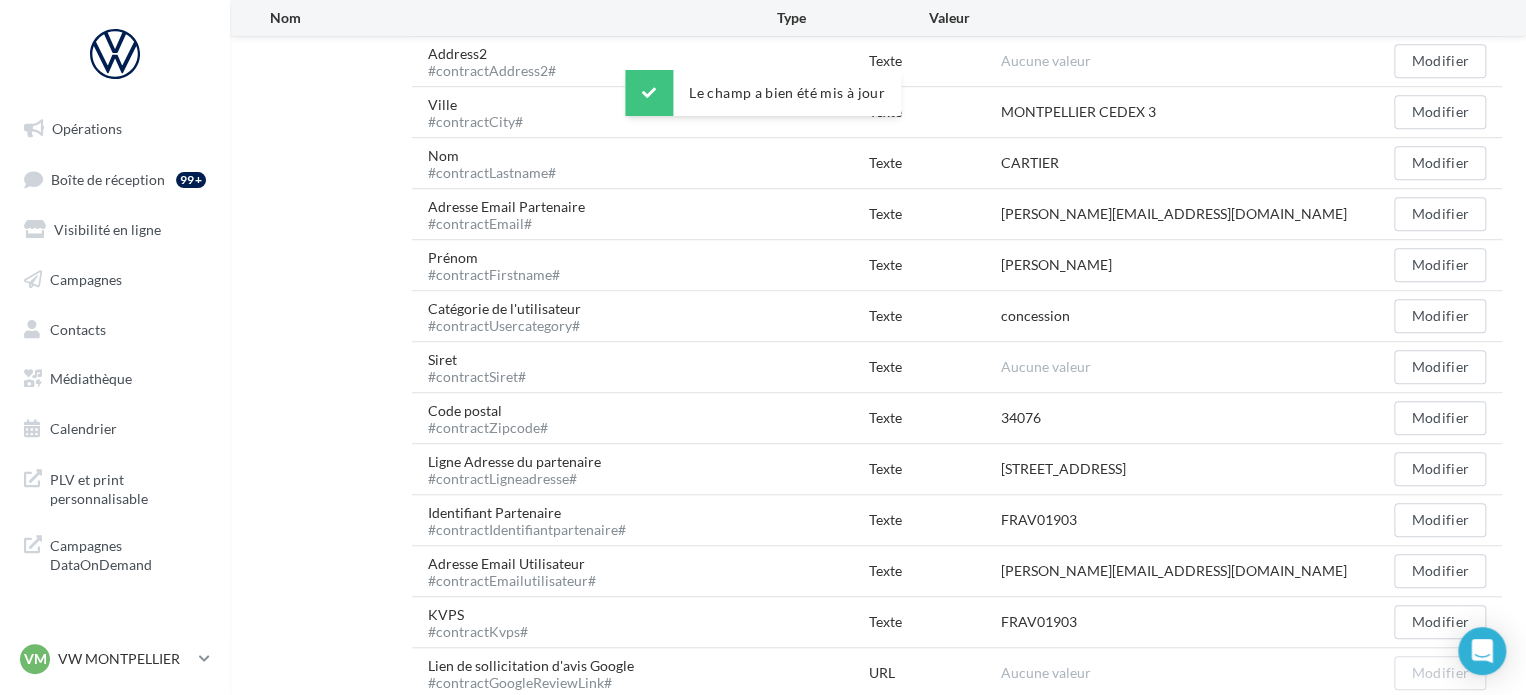 scroll, scrollTop: 643, scrollLeft: 0, axis: vertical 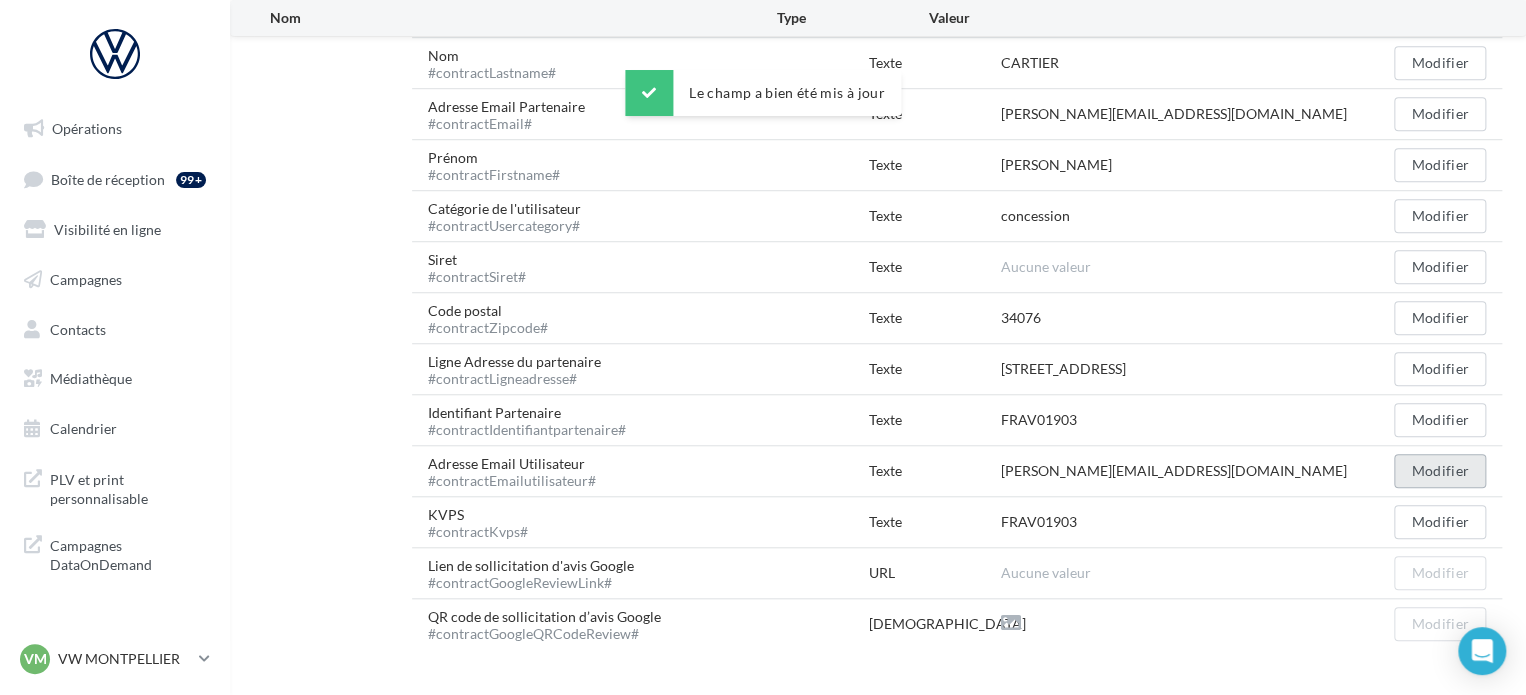 click on "Modifier" at bounding box center [1440, 471] 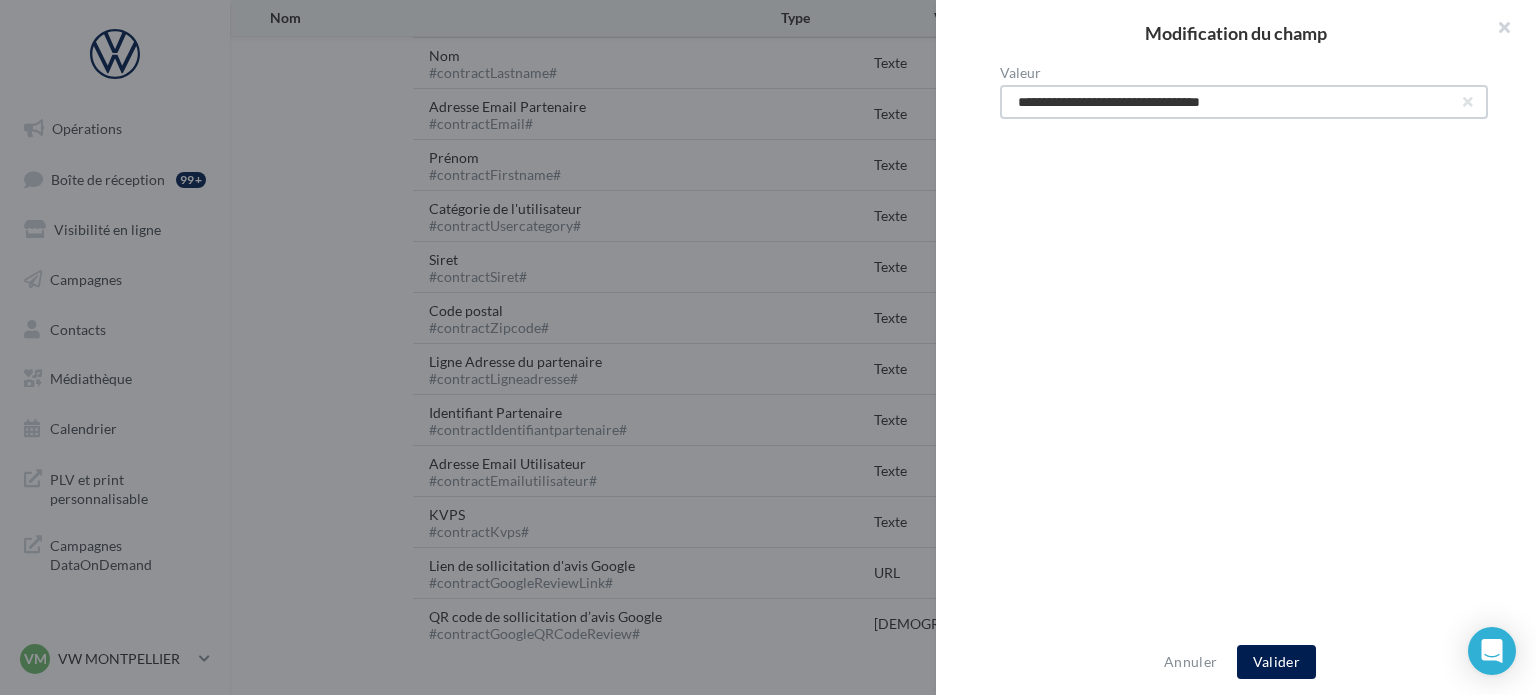 click on "**********" at bounding box center (1244, 102) 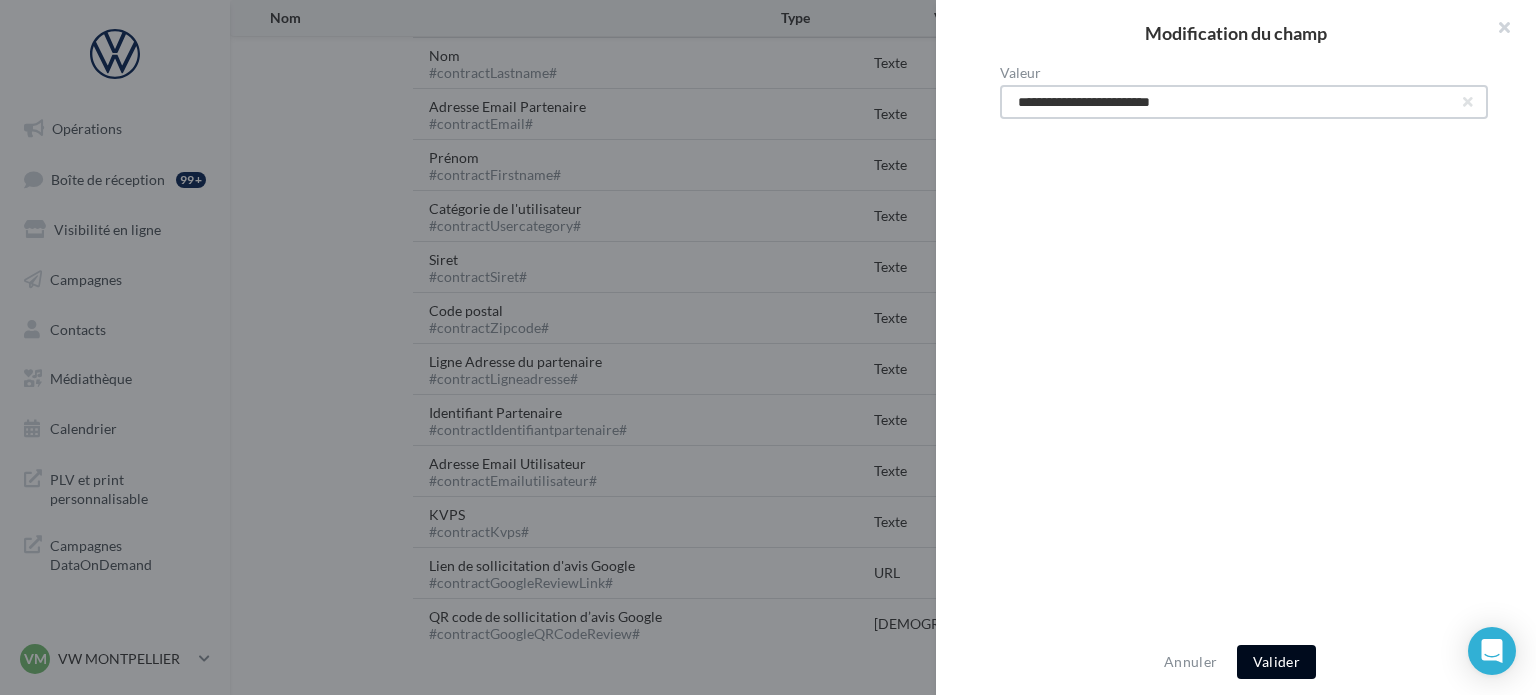 type on "**********" 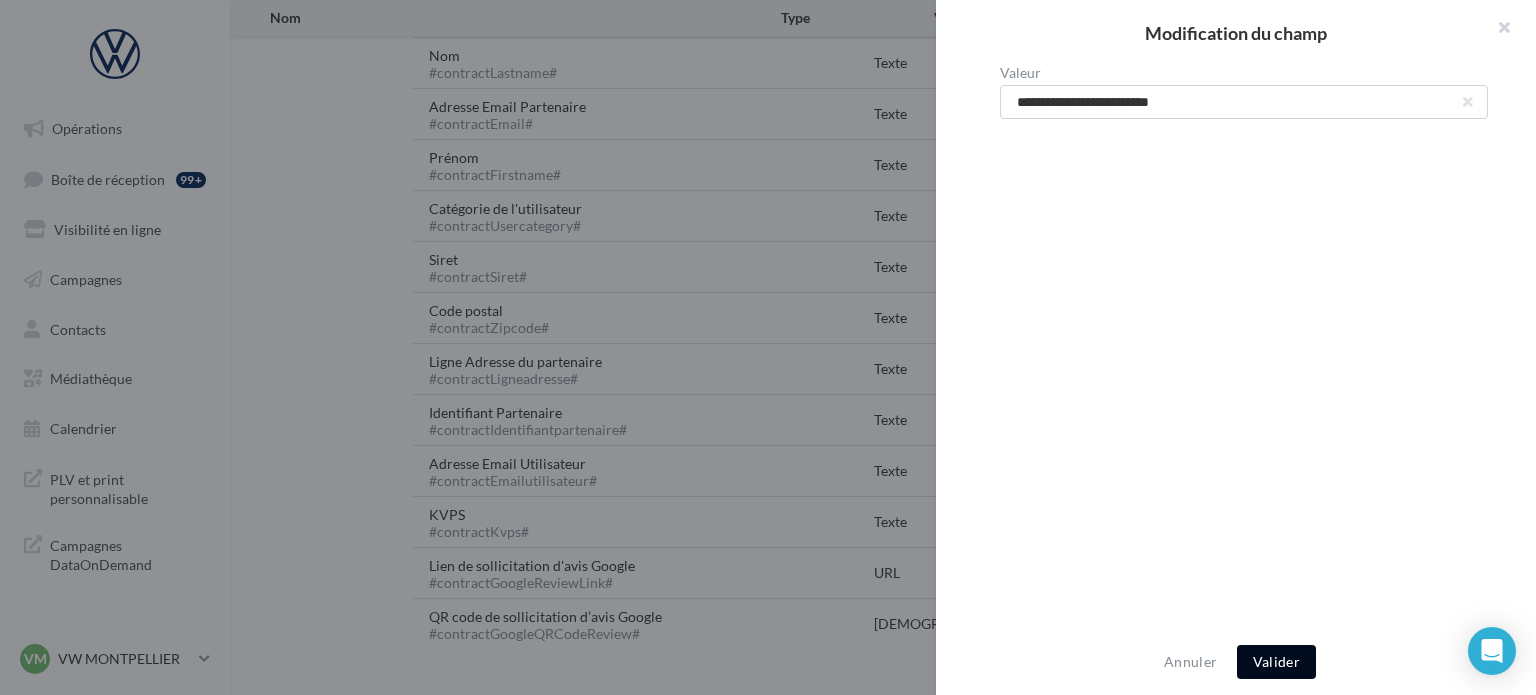 drag, startPoint x: 1284, startPoint y: 658, endPoint x: 1288, endPoint y: 648, distance: 10.770329 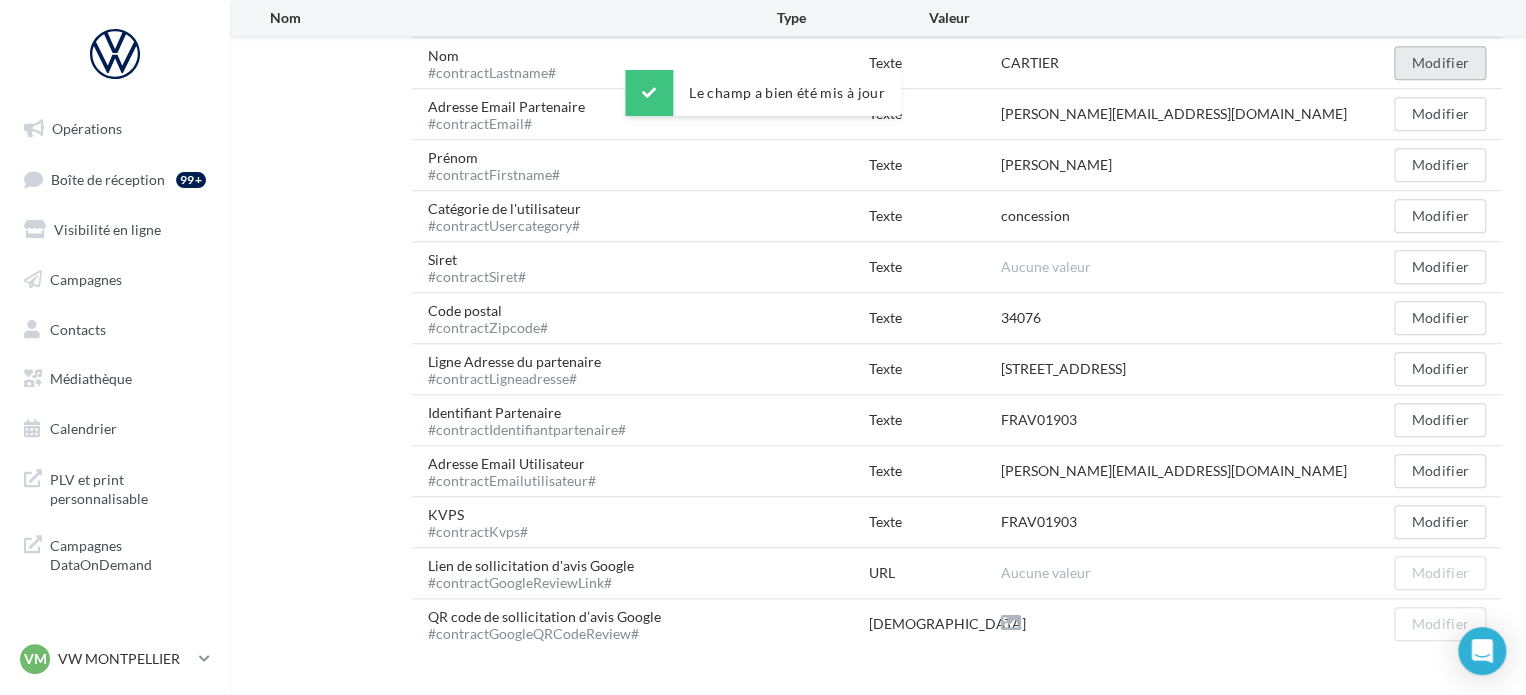 click on "Modifier" at bounding box center (1440, 63) 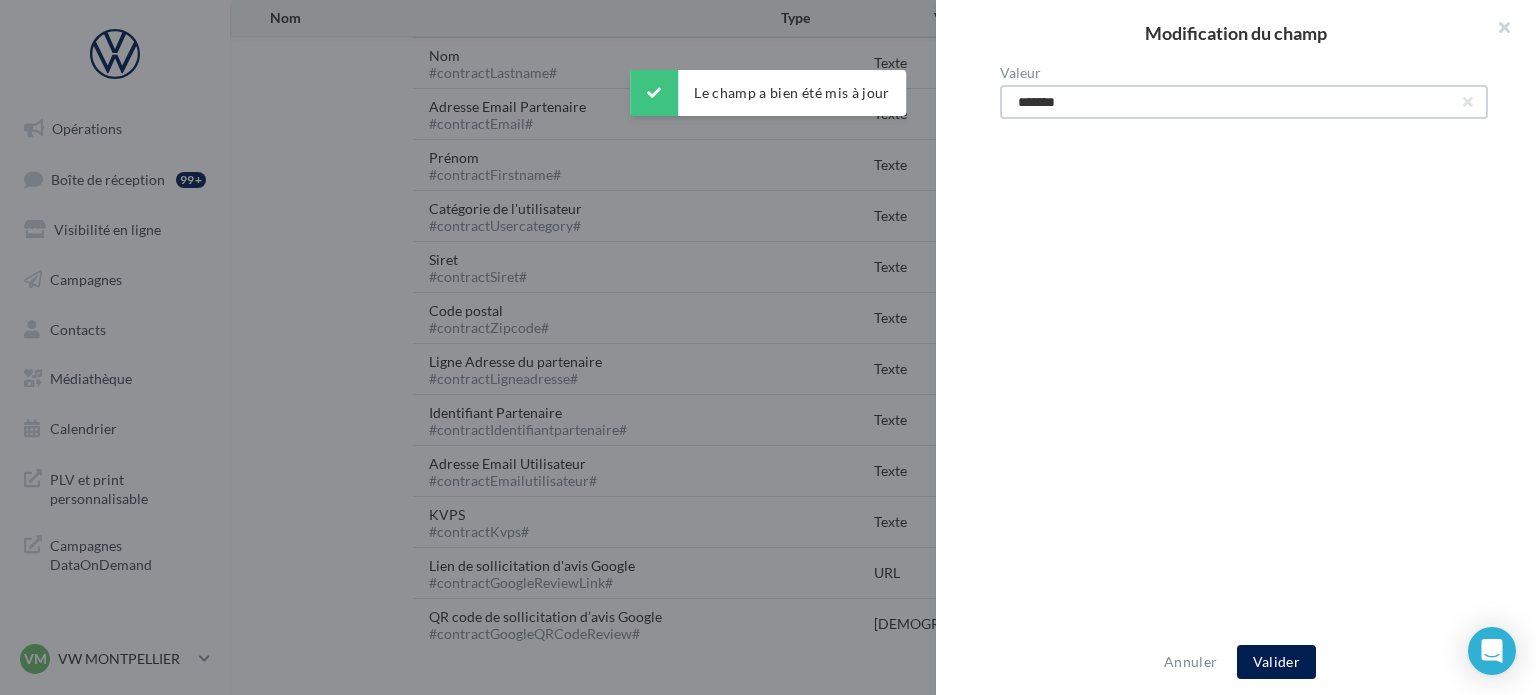 click on "*******" at bounding box center (1244, 102) 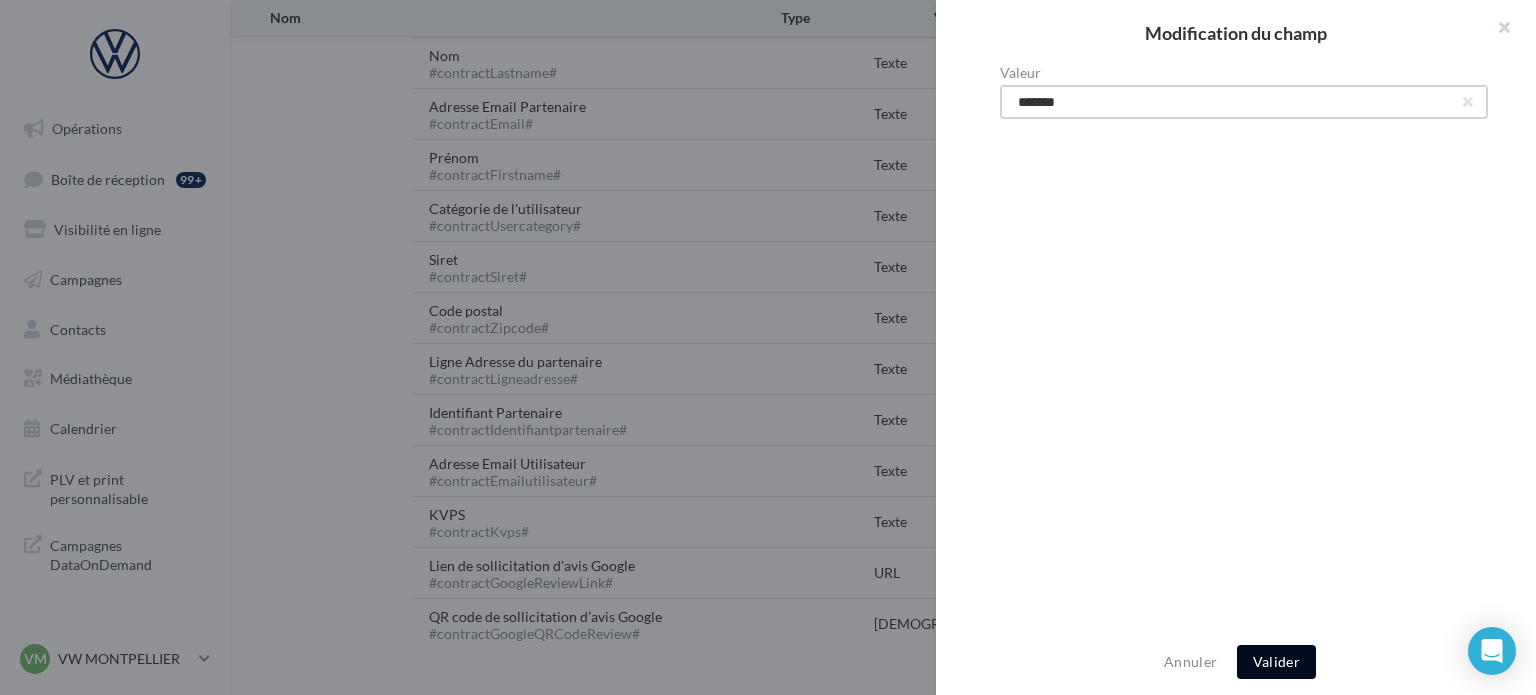 type on "*******" 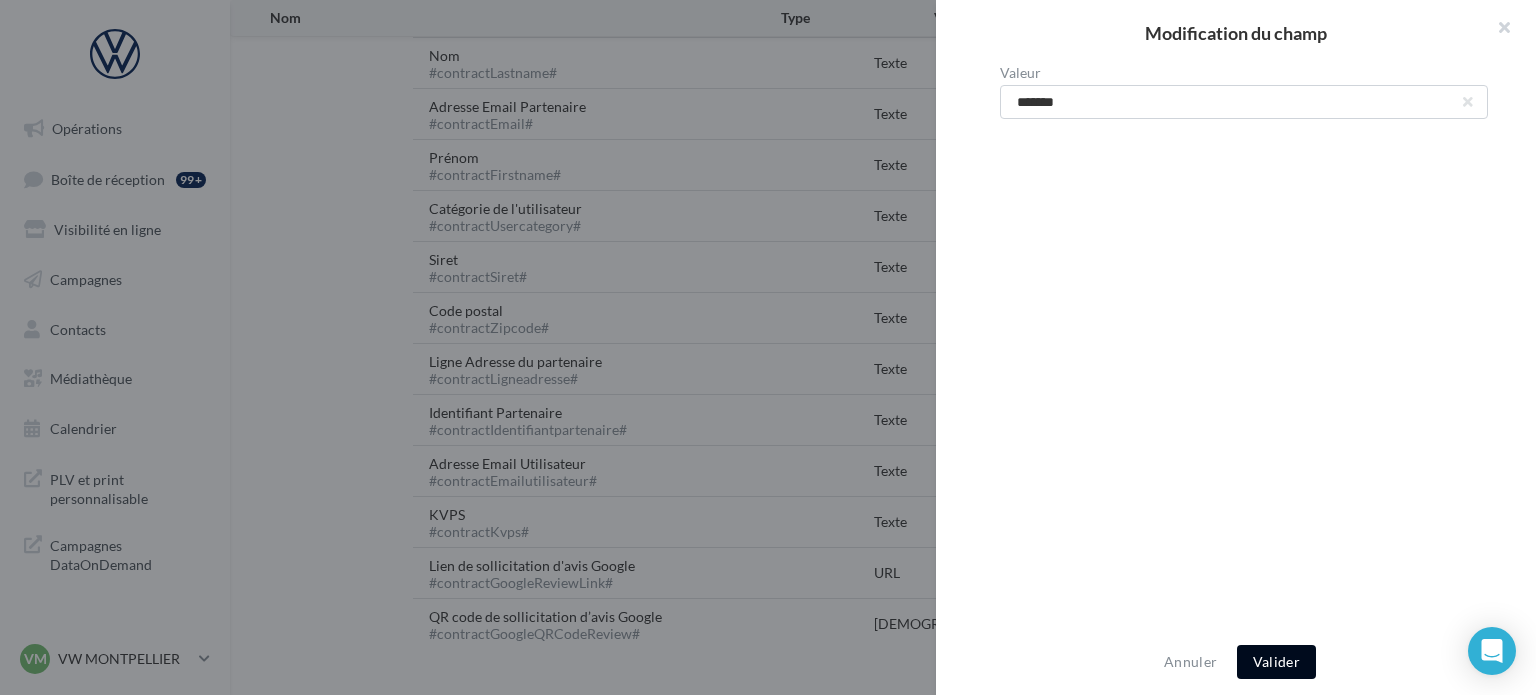 click on "Valider" at bounding box center (1276, 662) 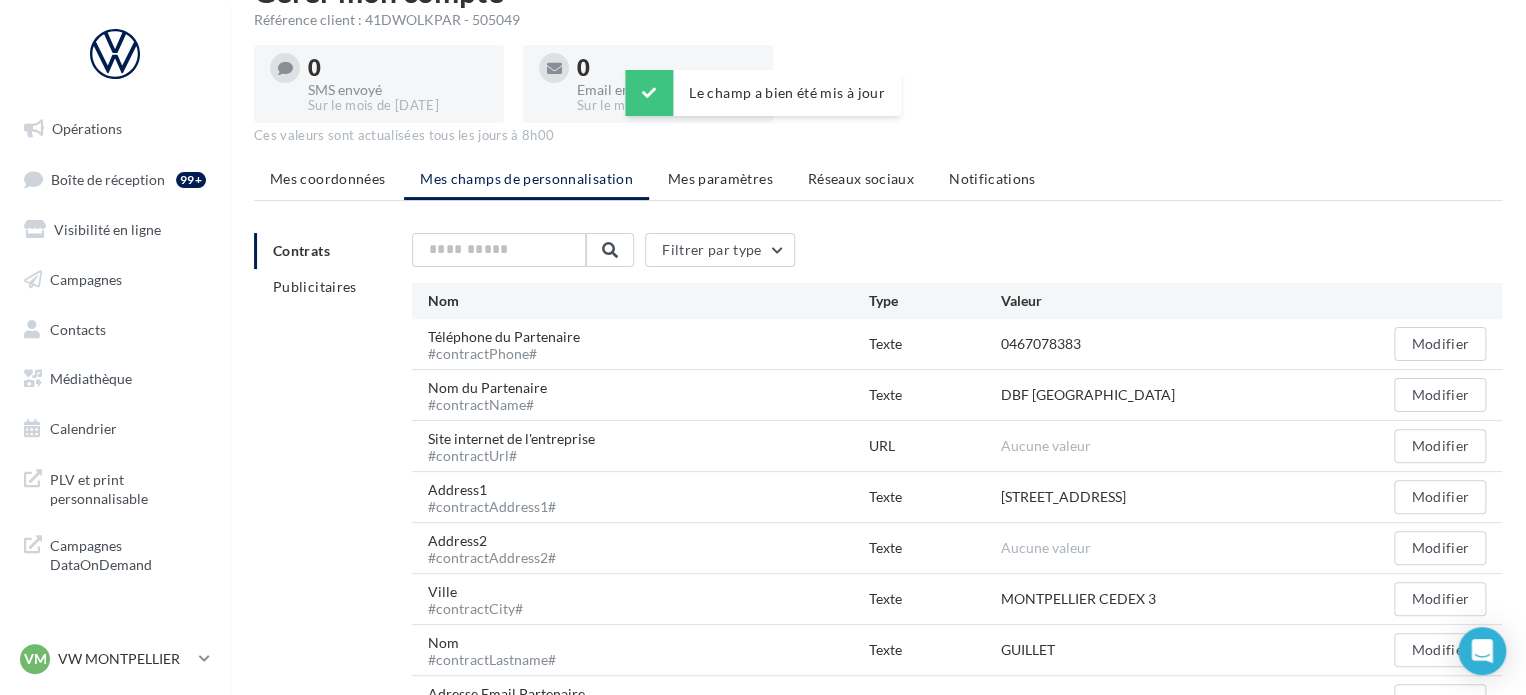 scroll, scrollTop: 0, scrollLeft: 0, axis: both 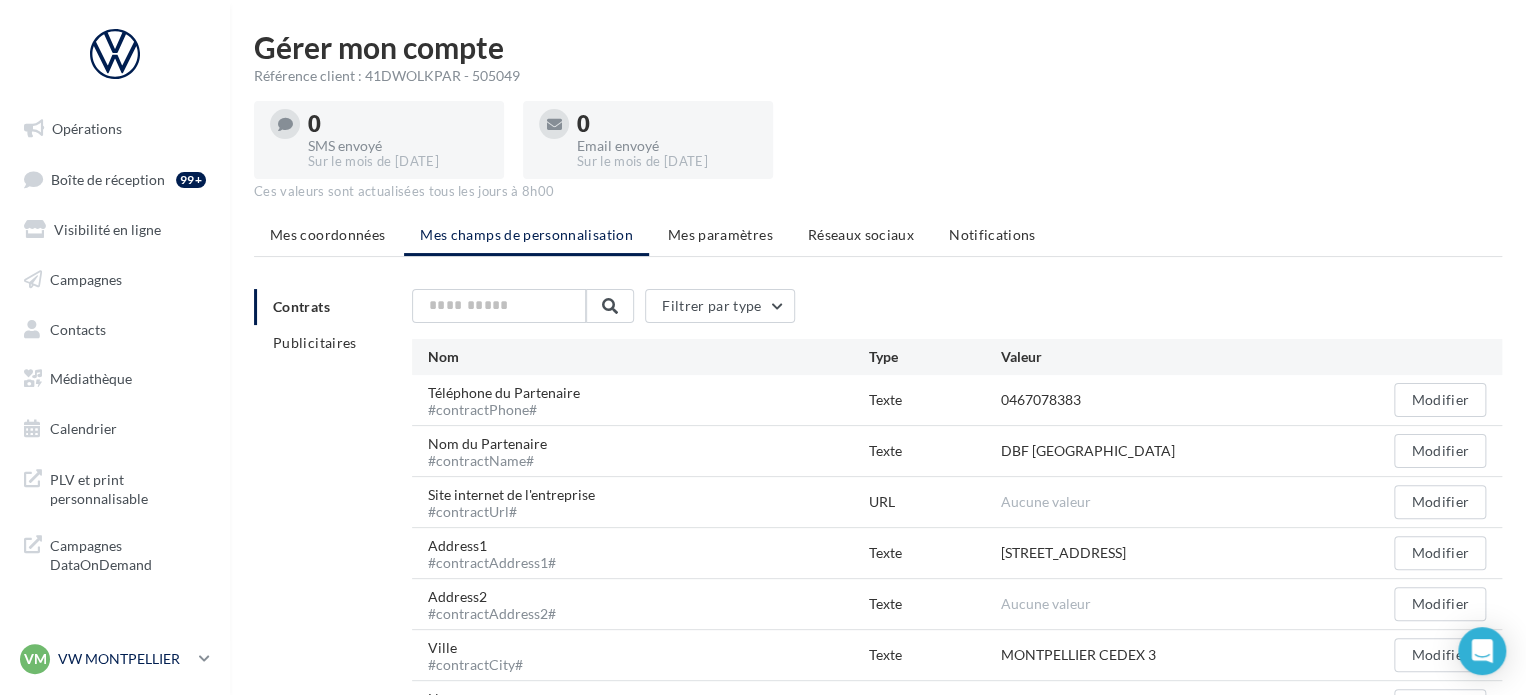 click on "VM     VW MONTPELLIER   vw-mon-gui" at bounding box center [105, 659] 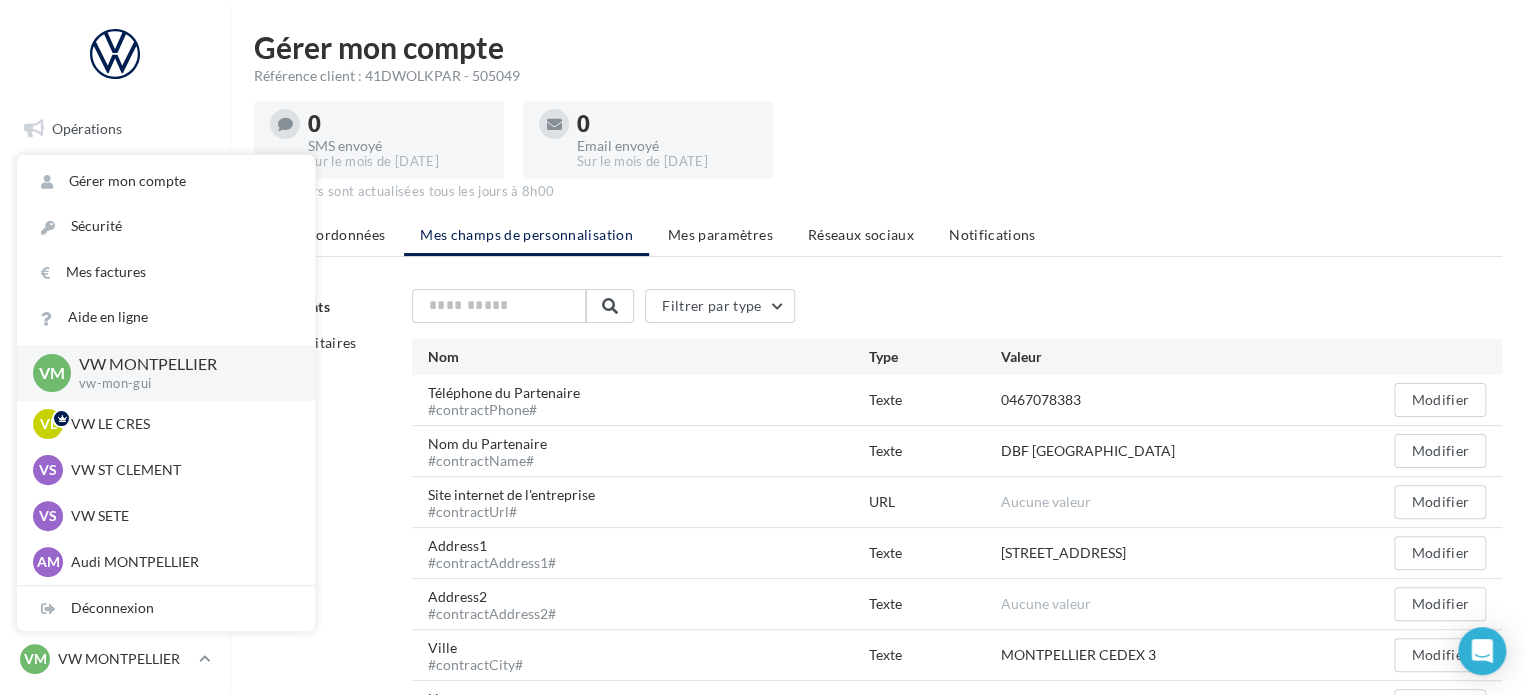 click on "Contrats
Publicitaires
Filtrer par type
Nom
Type
Valeur
Téléphone du Partenaire
#contractPhone#
Texte
0467078383
Modifier
Nom du Partenaire
#contractName#
Texte
DBF MONTPELLIER
Modifier
Site internet de l'entreprise
#contractUrl#
URL
Aucune valeur
Modifier
Address1
#contractAddress1#" at bounding box center [886, 790] 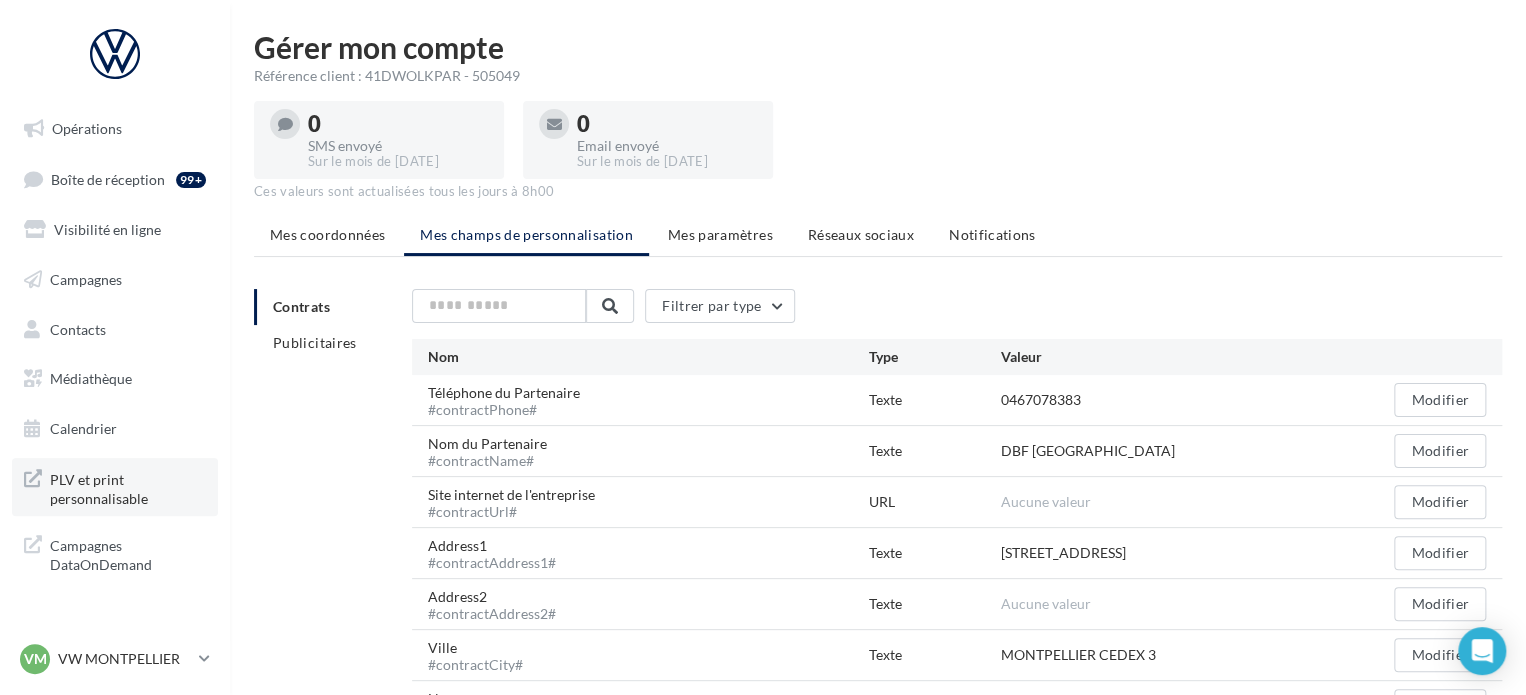 click on "PLV et print personnalisable" at bounding box center [128, 487] 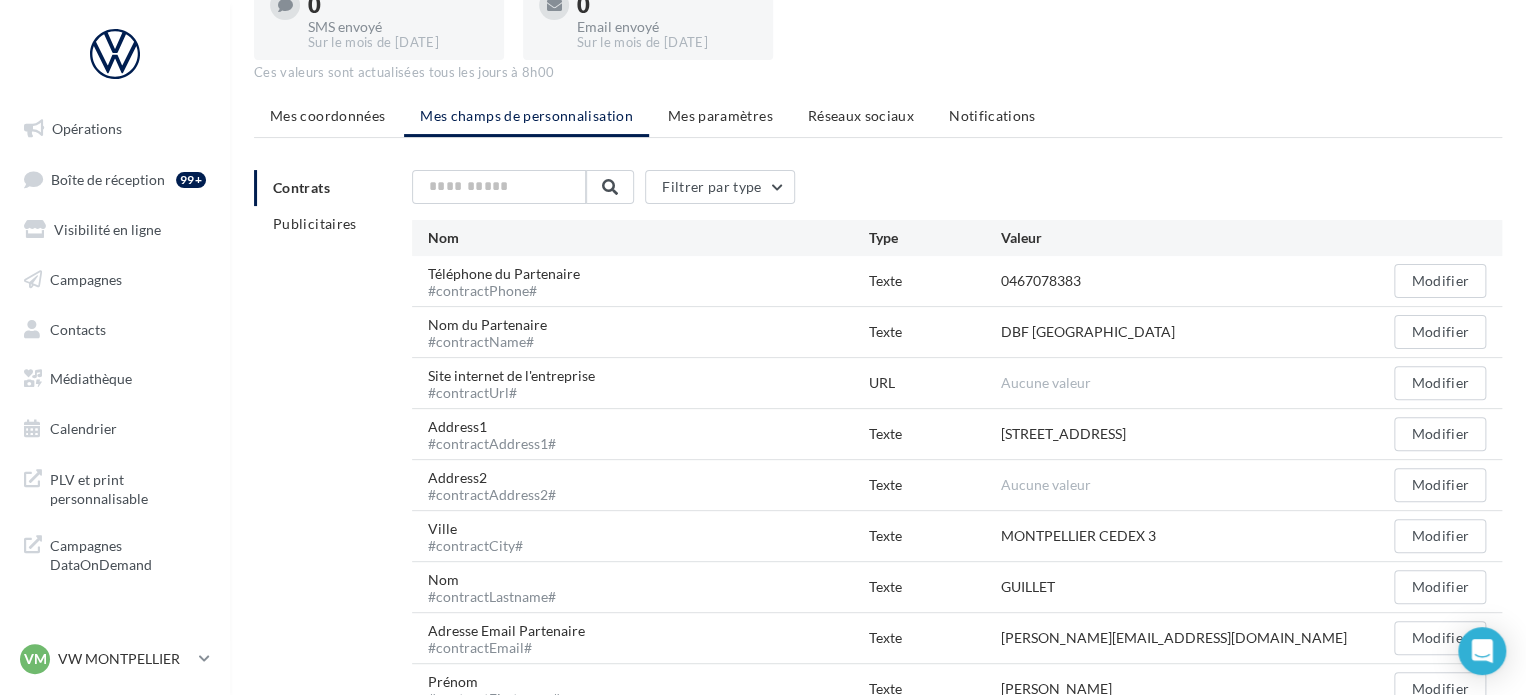 scroll, scrollTop: 0, scrollLeft: 0, axis: both 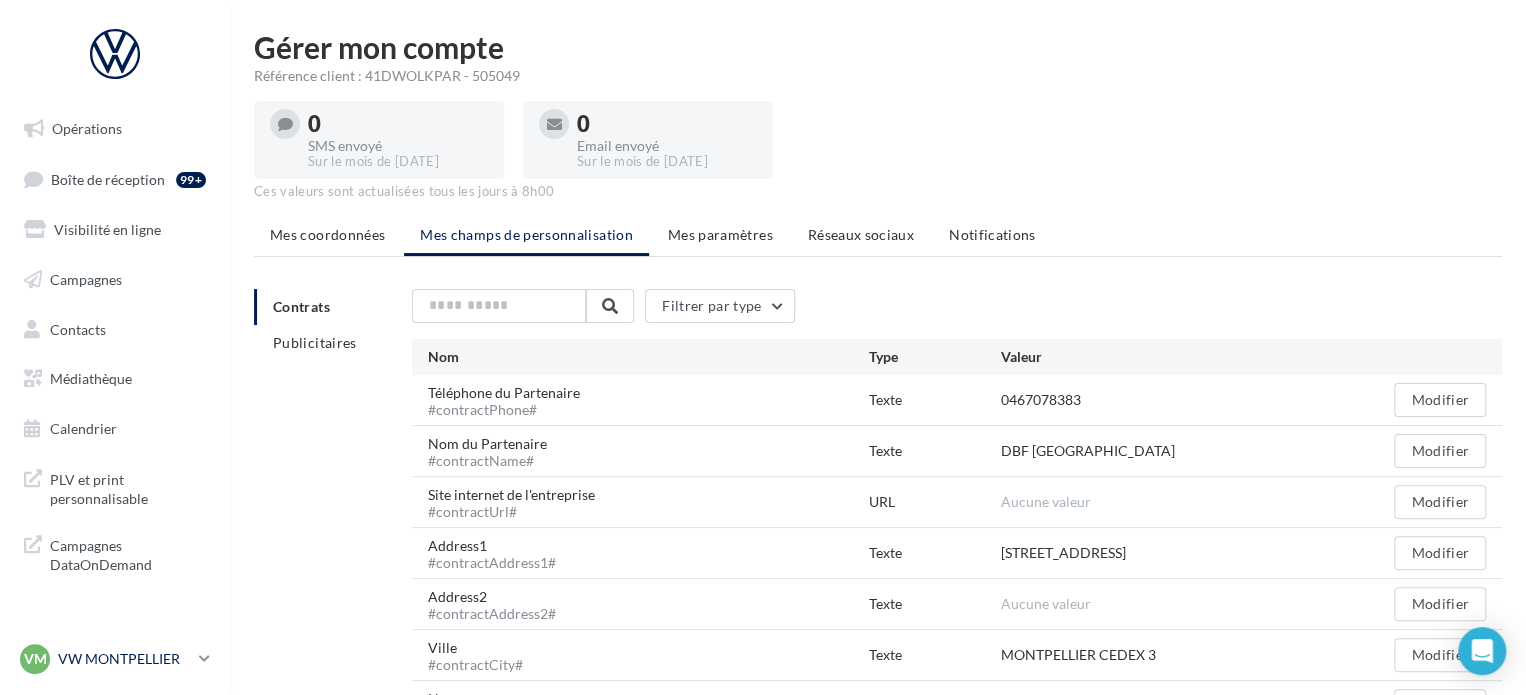 click on "VW MONTPELLIER" at bounding box center (124, 659) 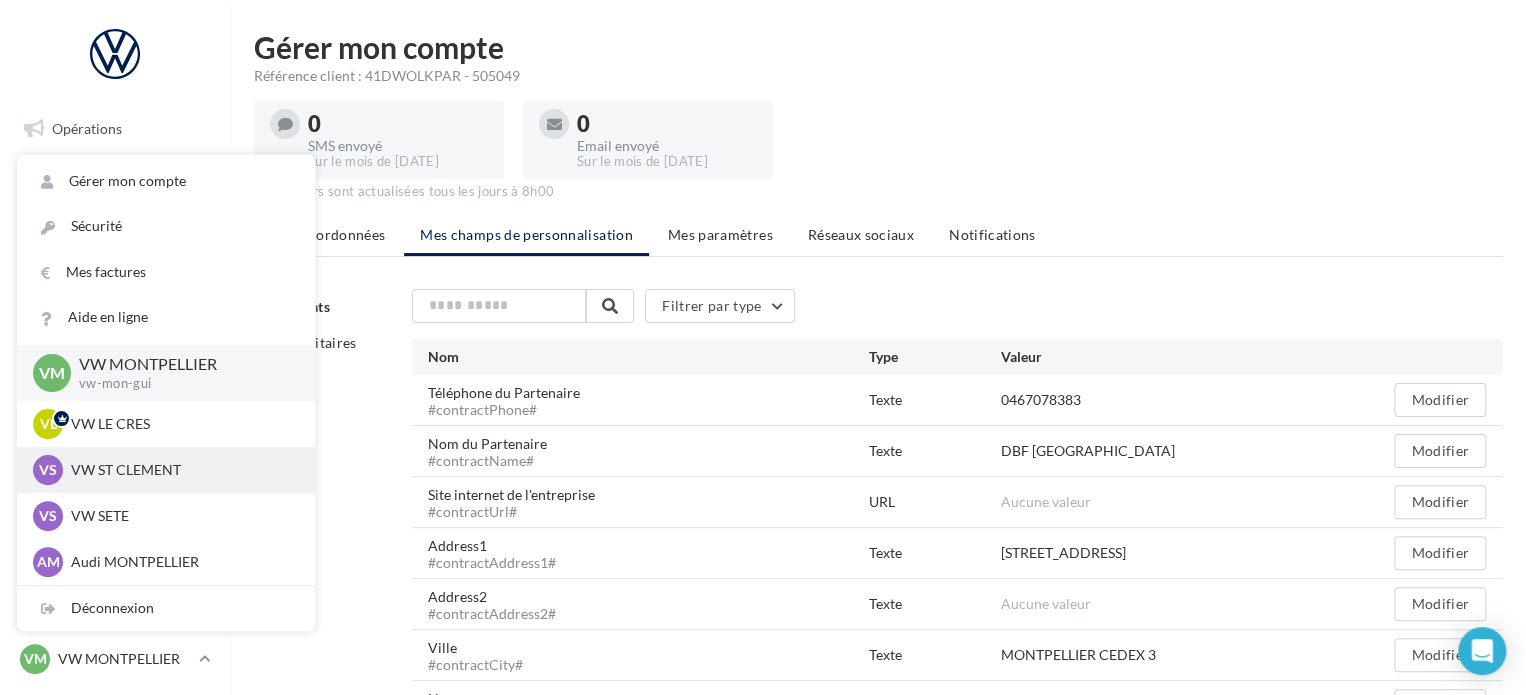 click on "VW ST CLEMENT" at bounding box center (181, 470) 